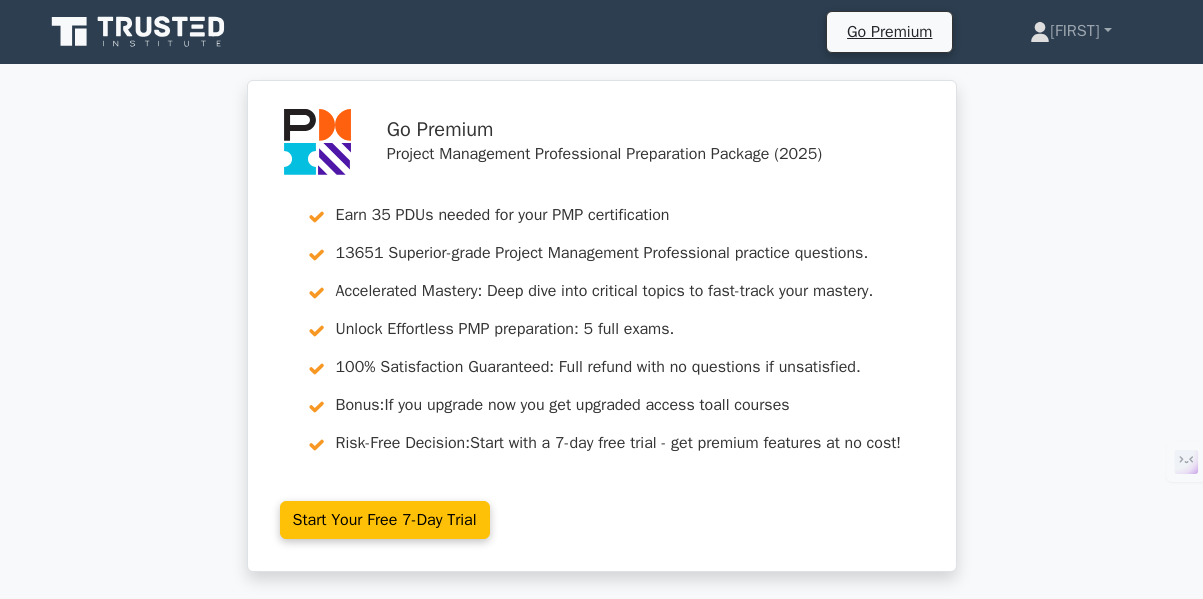 scroll, scrollTop: 1312, scrollLeft: 0, axis: vertical 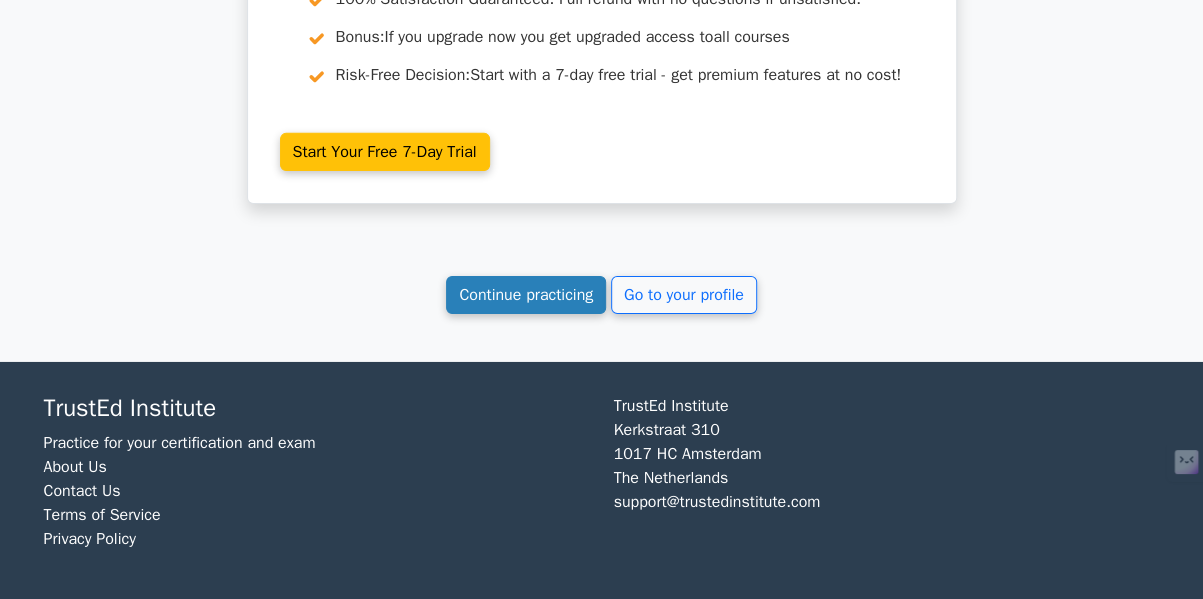 click on "Continue practicing" at bounding box center (526, 295) 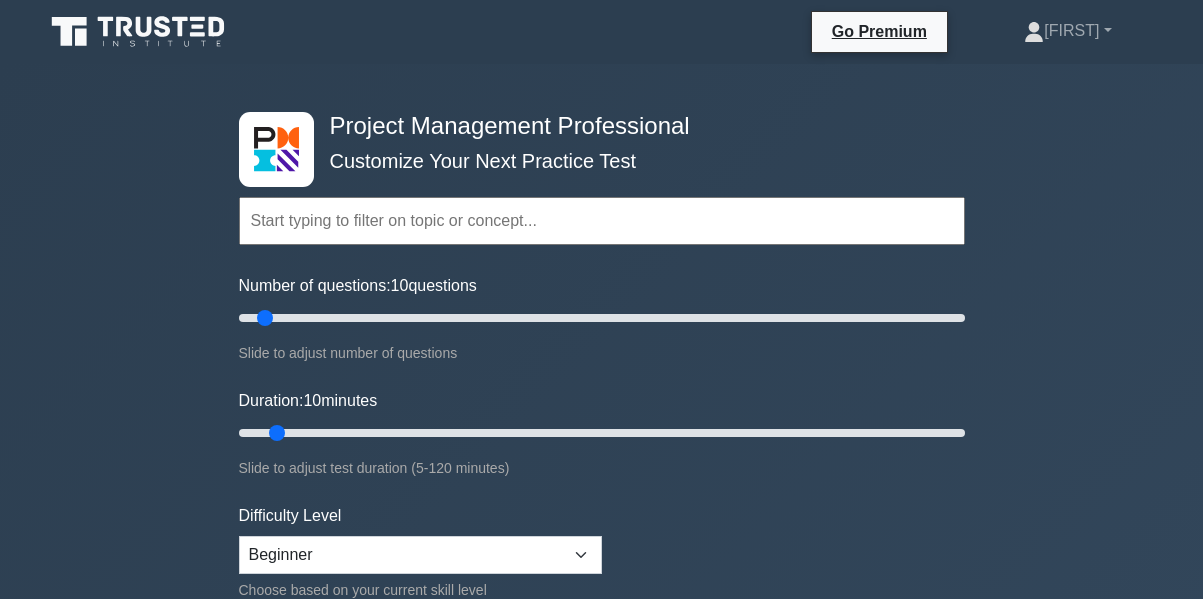 scroll, scrollTop: 0, scrollLeft: 0, axis: both 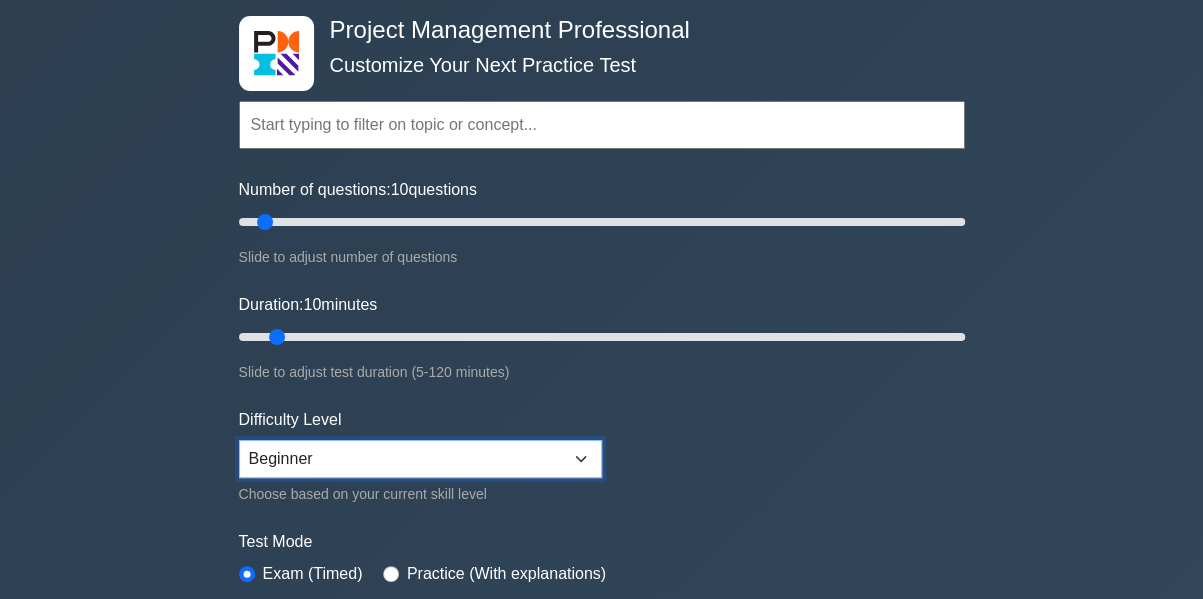 click on "Beginner
Intermediate
Expert" at bounding box center (420, 459) 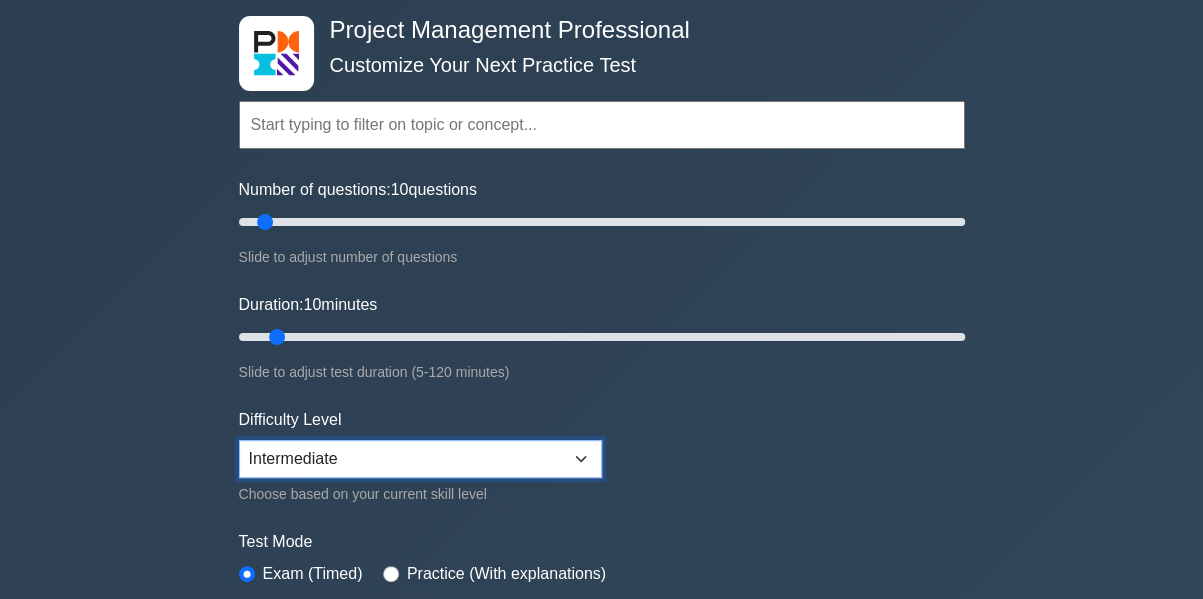 click on "Beginner
Intermediate
Expert" at bounding box center [420, 459] 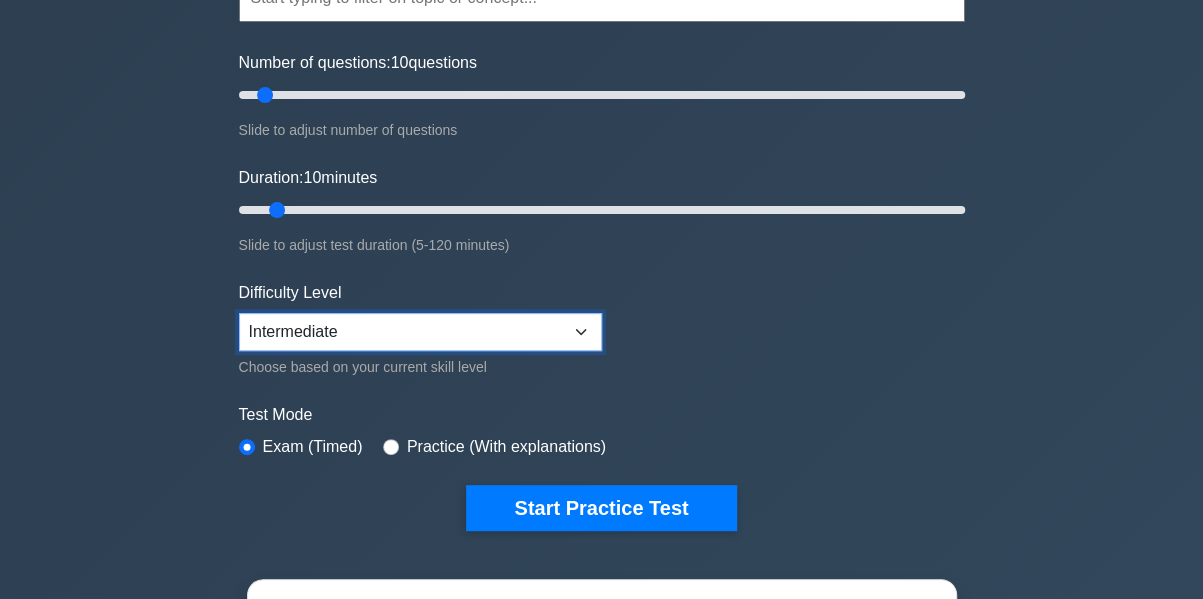 scroll, scrollTop: 225, scrollLeft: 0, axis: vertical 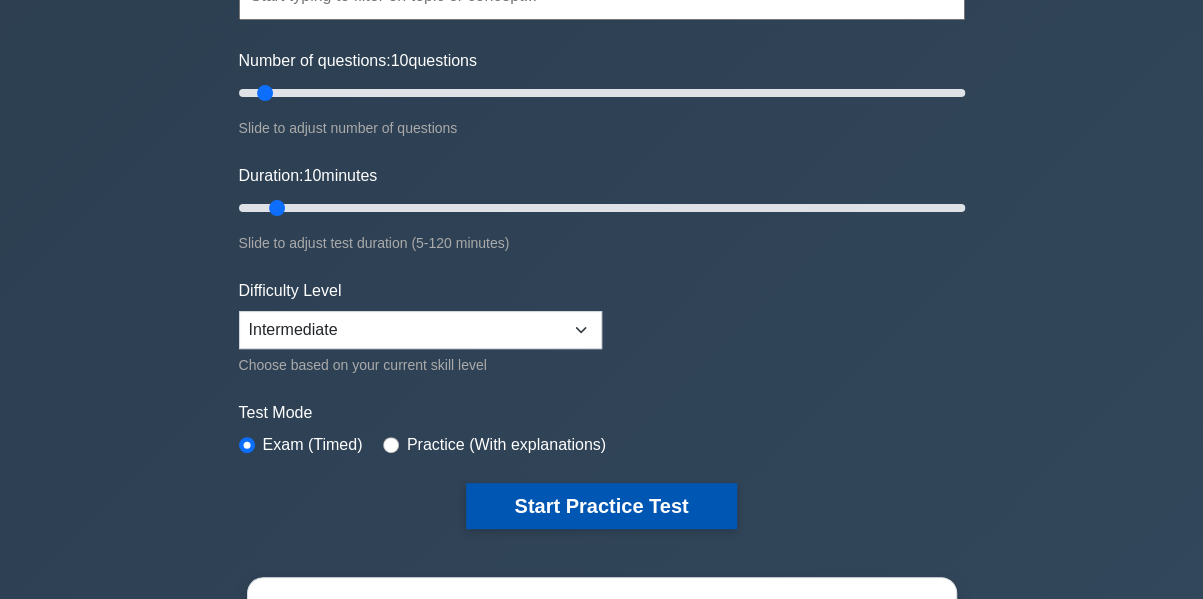 click on "Start Practice Test" at bounding box center [601, 506] 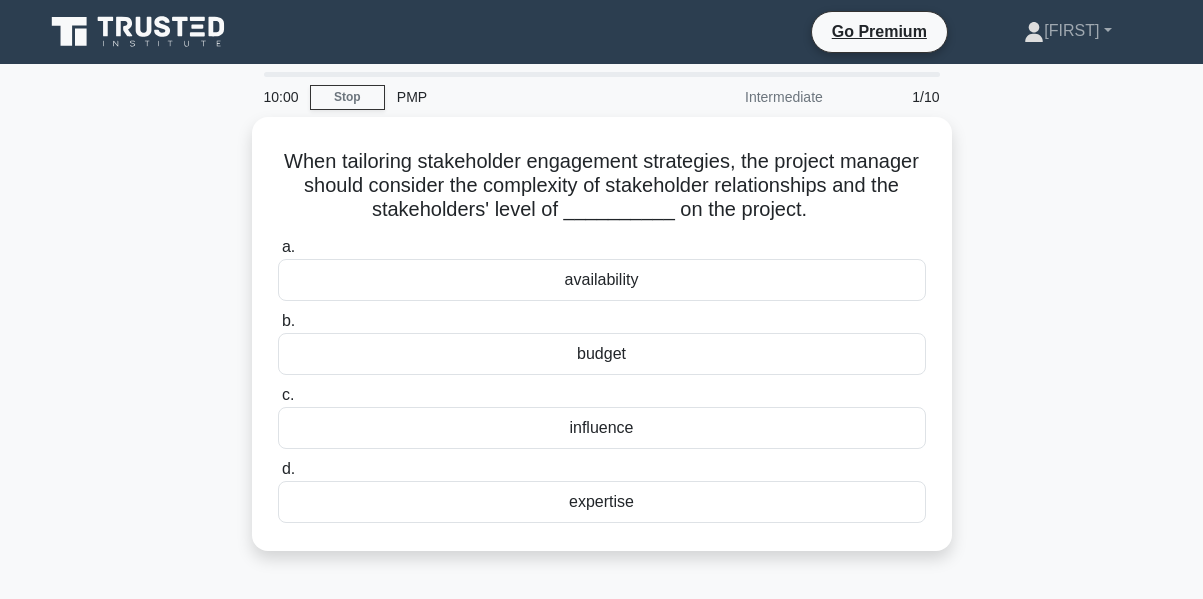scroll, scrollTop: 0, scrollLeft: 0, axis: both 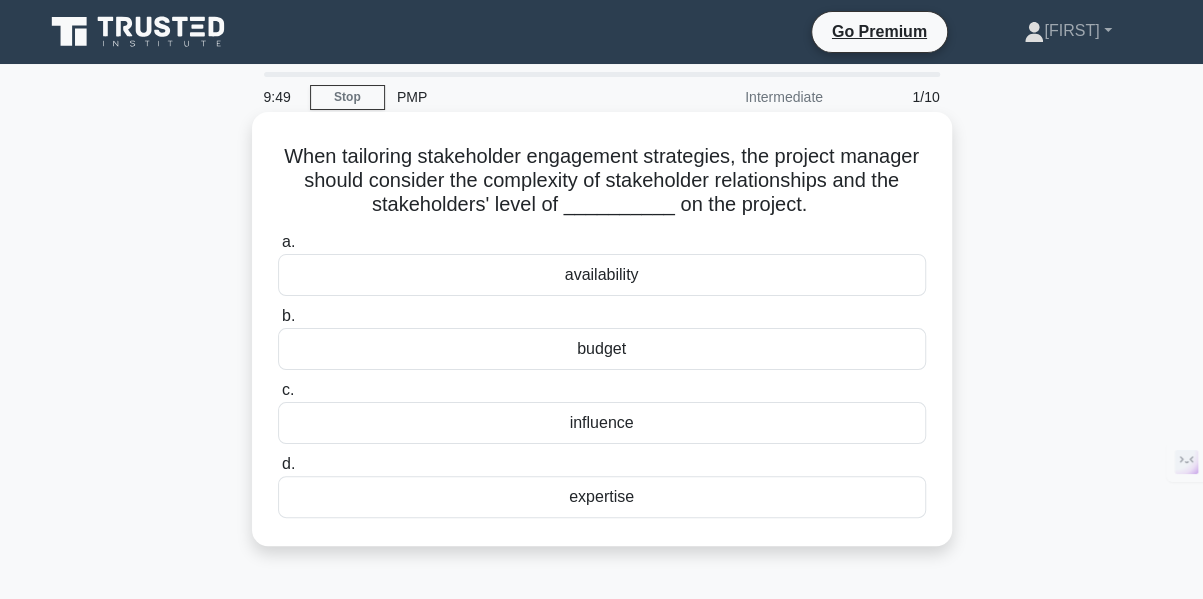 click on "influence" at bounding box center [602, 423] 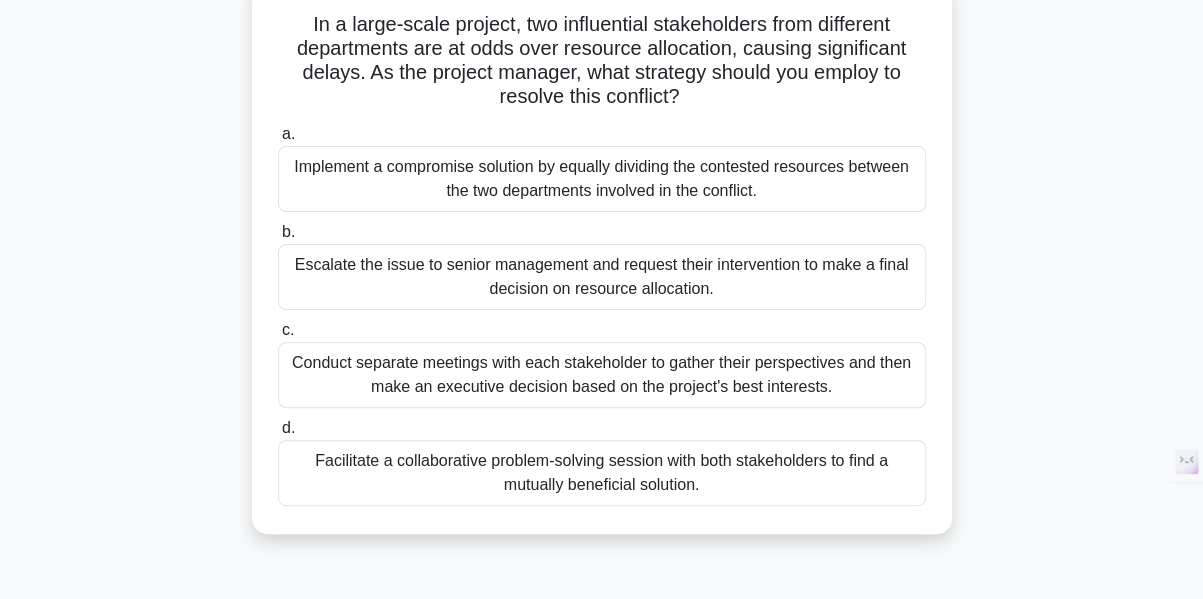 scroll, scrollTop: 140, scrollLeft: 0, axis: vertical 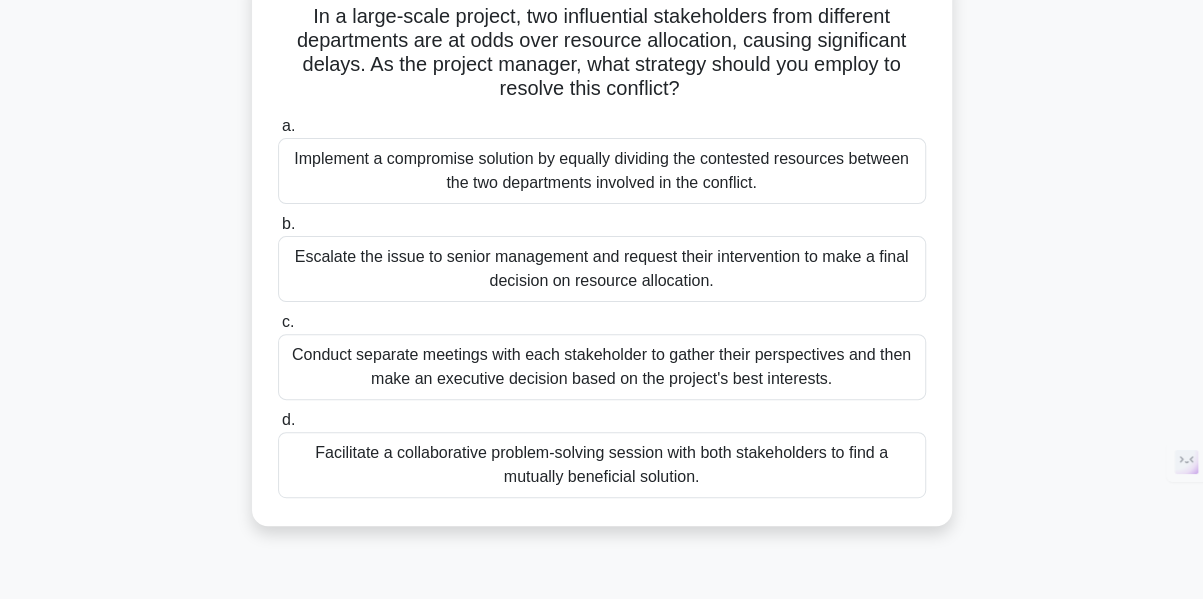 click on "Facilitate a collaborative problem-solving session with both stakeholders to find a mutually beneficial solution." at bounding box center (602, 465) 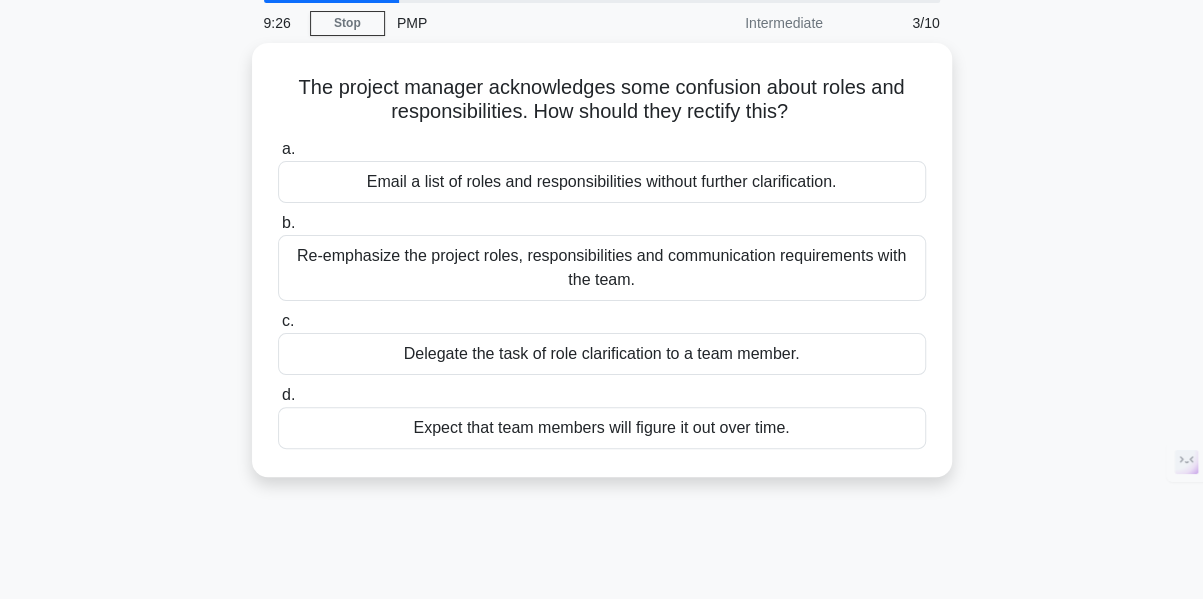 scroll, scrollTop: 0, scrollLeft: 0, axis: both 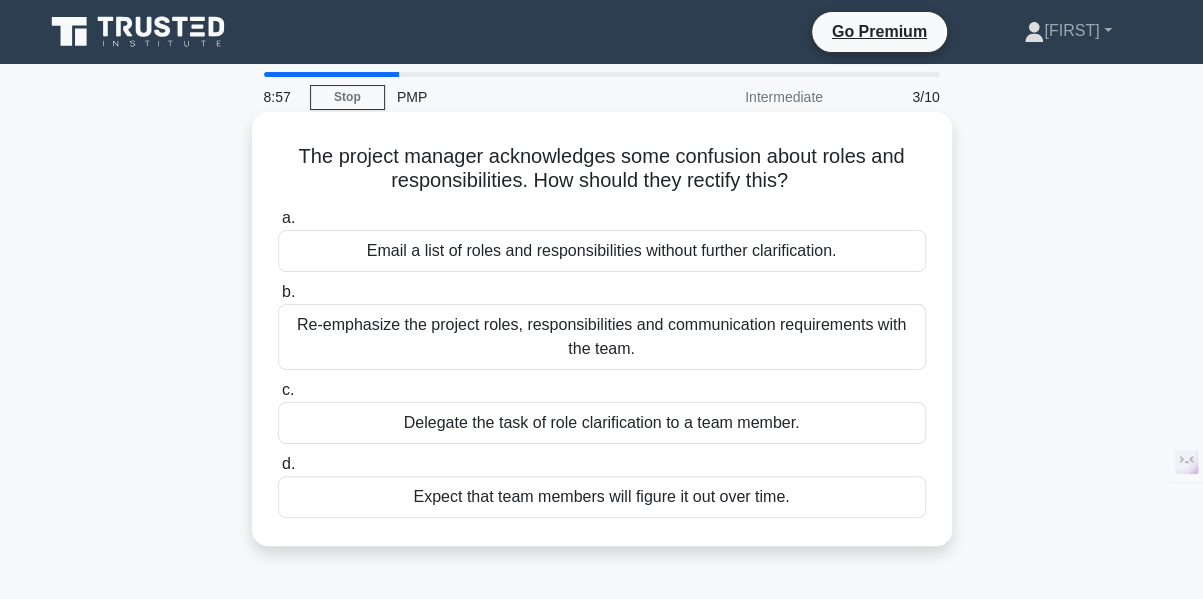 click on "Re-emphasize the project roles, responsibilities and communication requirements with the team." at bounding box center (602, 337) 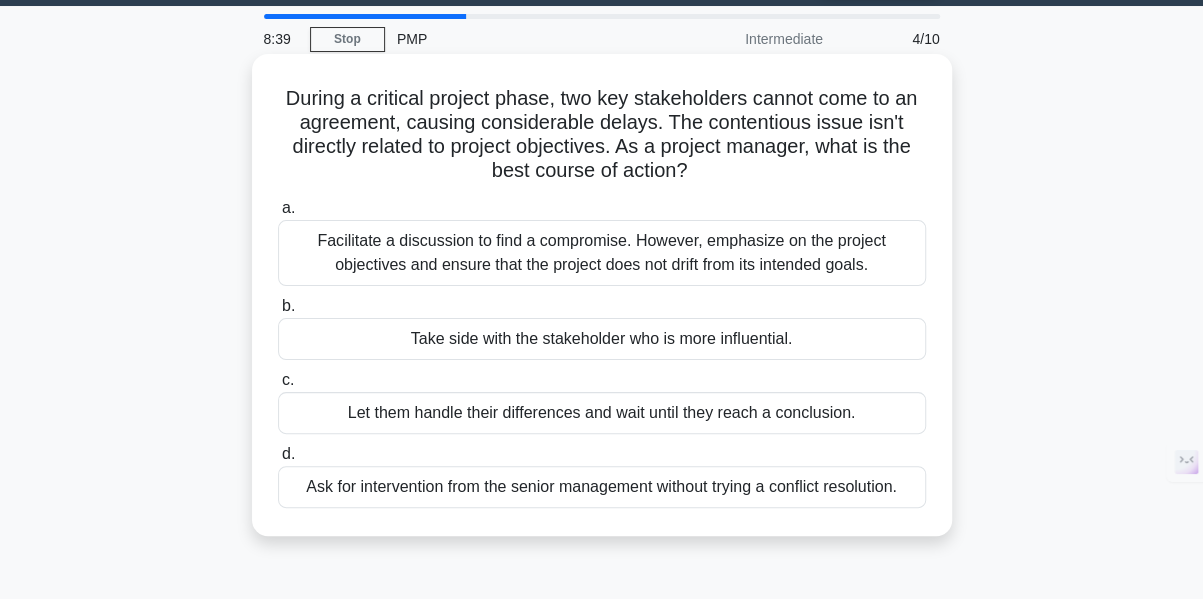 scroll, scrollTop: 60, scrollLeft: 0, axis: vertical 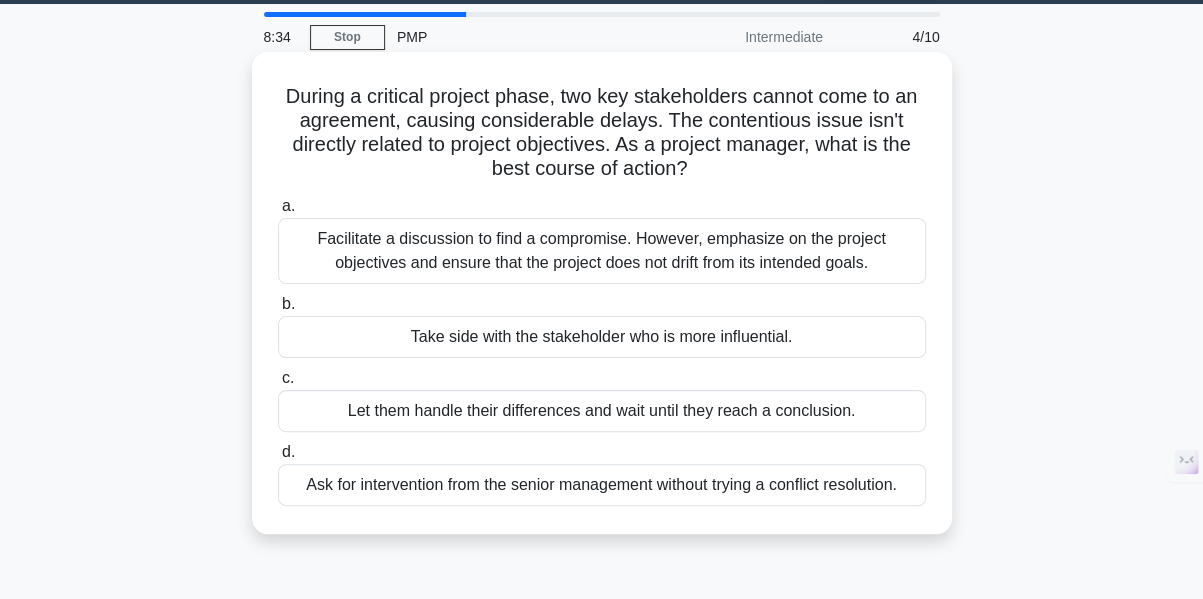 click on "Facilitate a discussion to find a compromise. However, emphasize on the project objectives and ensure that the project does not drift from its intended goals." at bounding box center (602, 251) 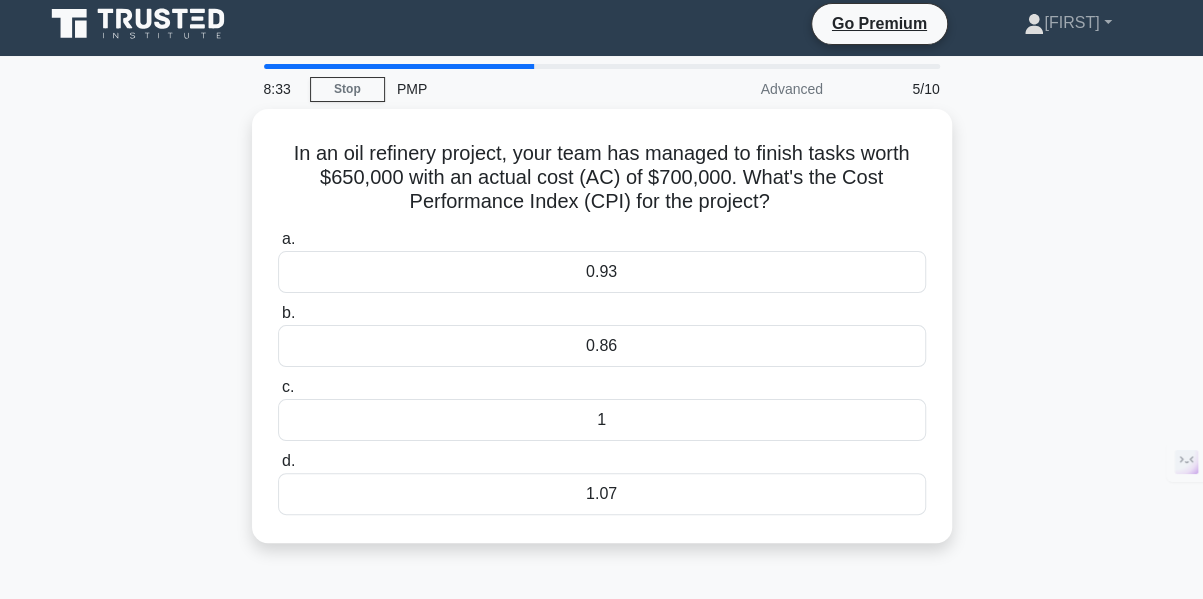 scroll, scrollTop: 0, scrollLeft: 0, axis: both 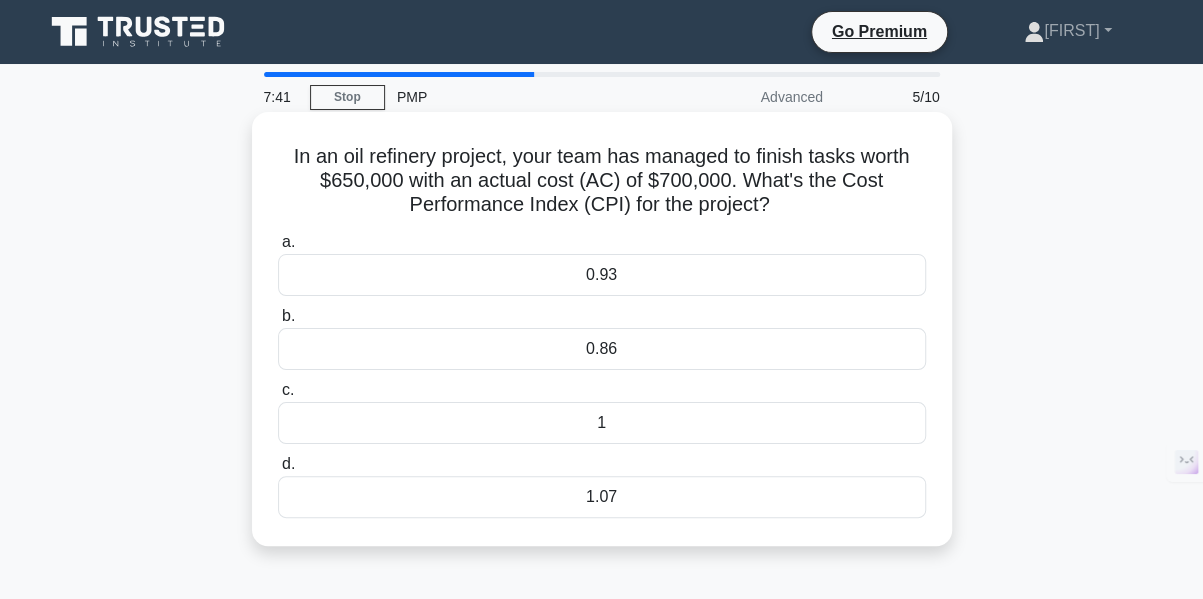 click on "0.93" at bounding box center (602, 275) 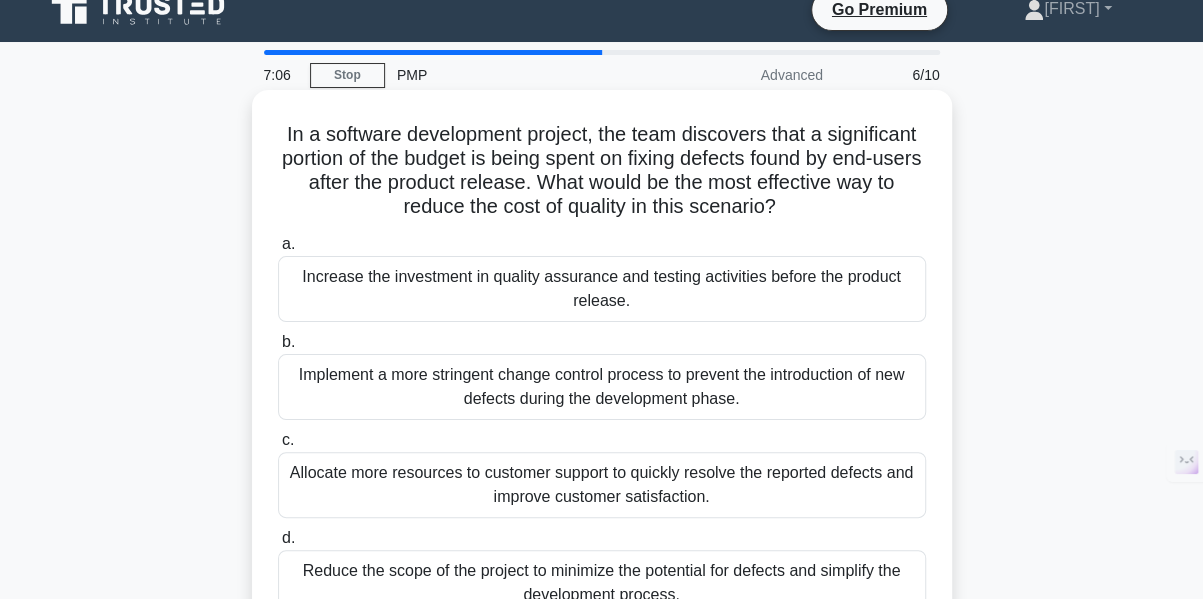 scroll, scrollTop: 19, scrollLeft: 0, axis: vertical 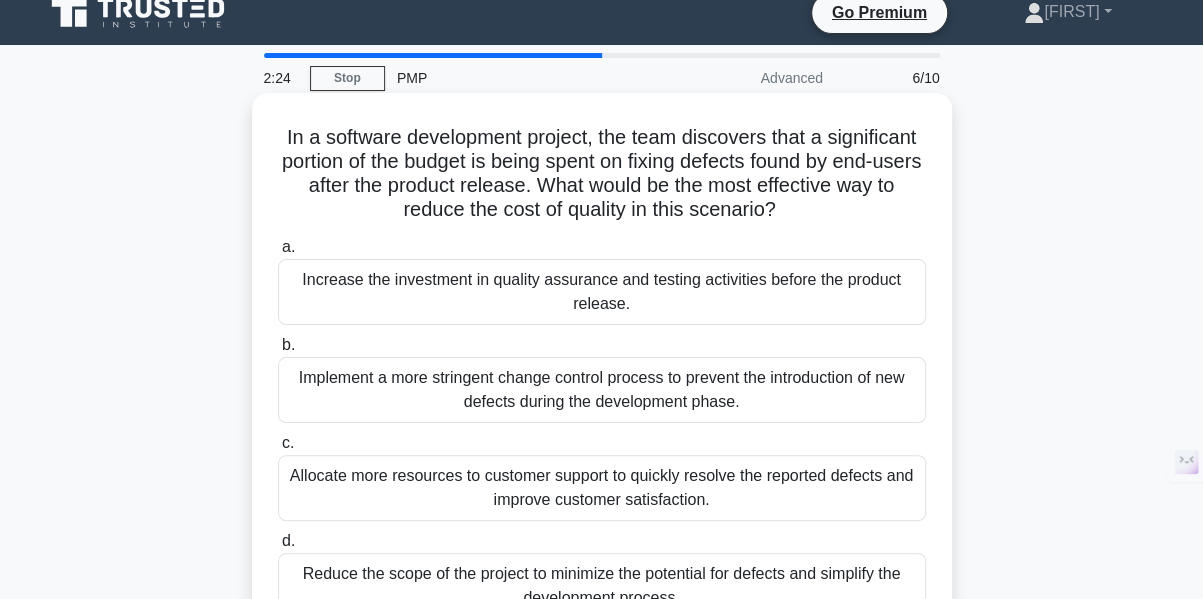 click on "Allocate more resources to customer support to quickly resolve the reported defects and improve customer satisfaction." at bounding box center (602, 488) 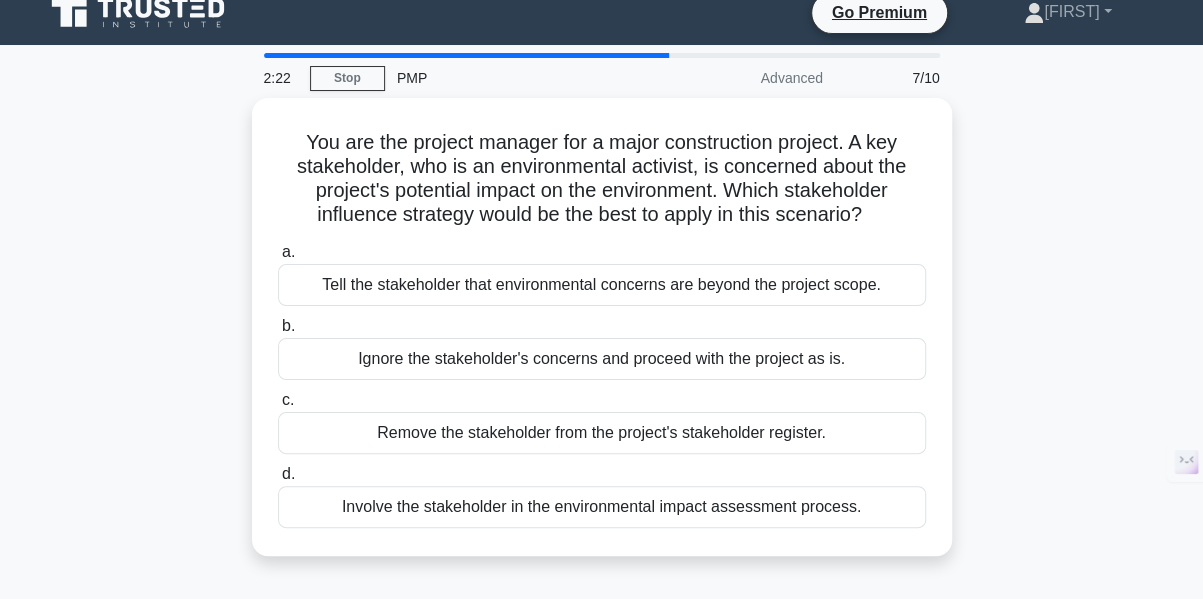 scroll, scrollTop: 0, scrollLeft: 0, axis: both 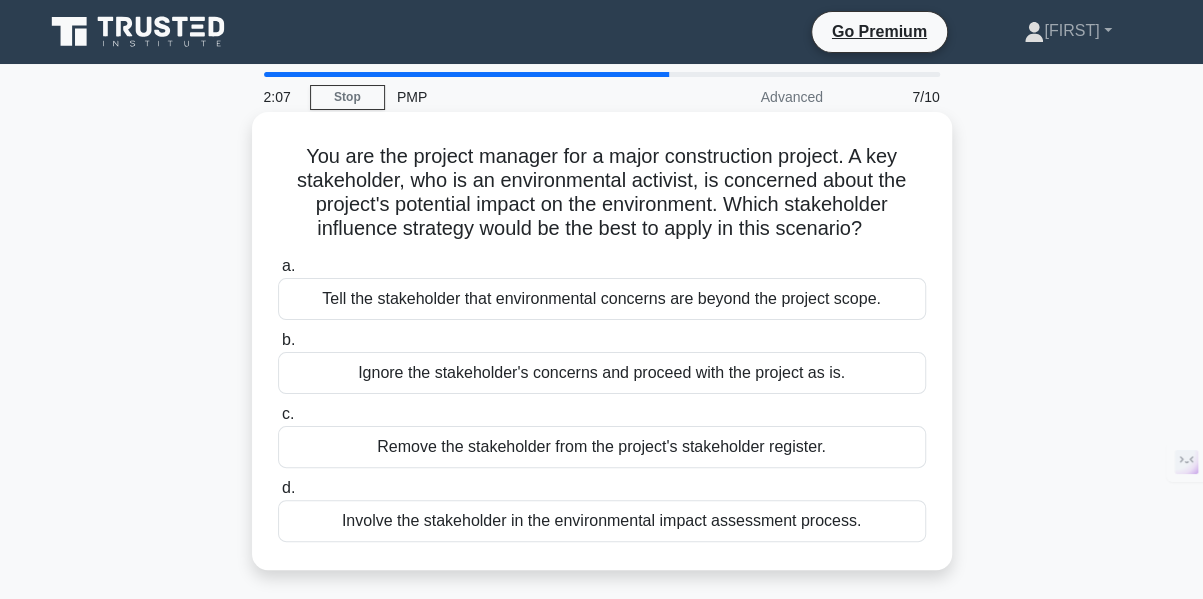 click on "Involve the stakeholder in the environmental impact assessment process." at bounding box center (602, 521) 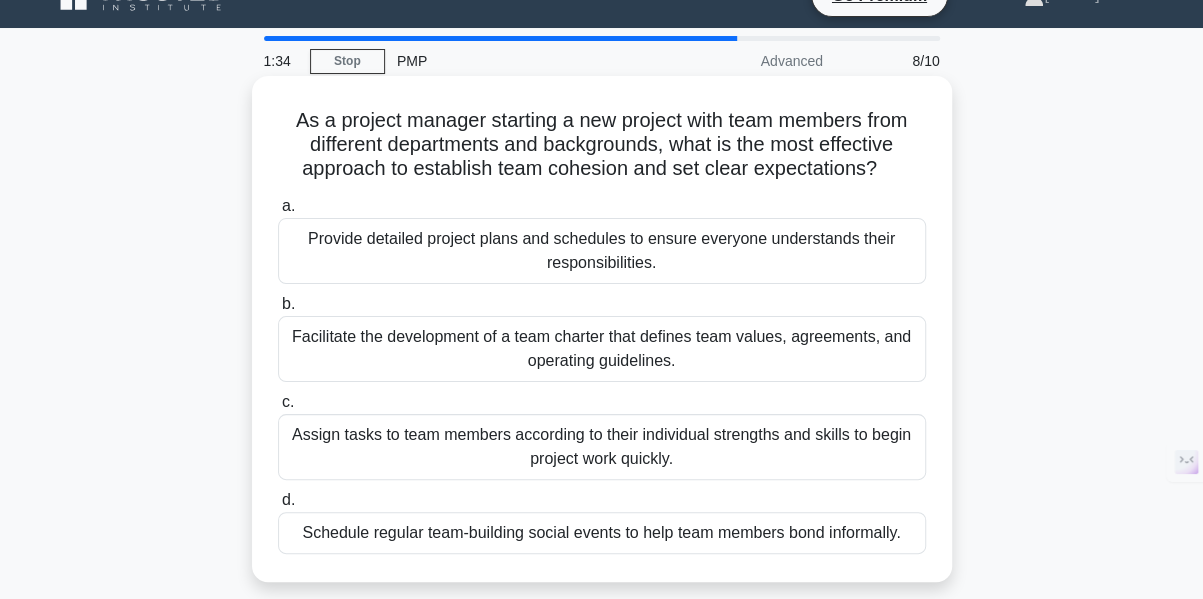 scroll, scrollTop: 35, scrollLeft: 0, axis: vertical 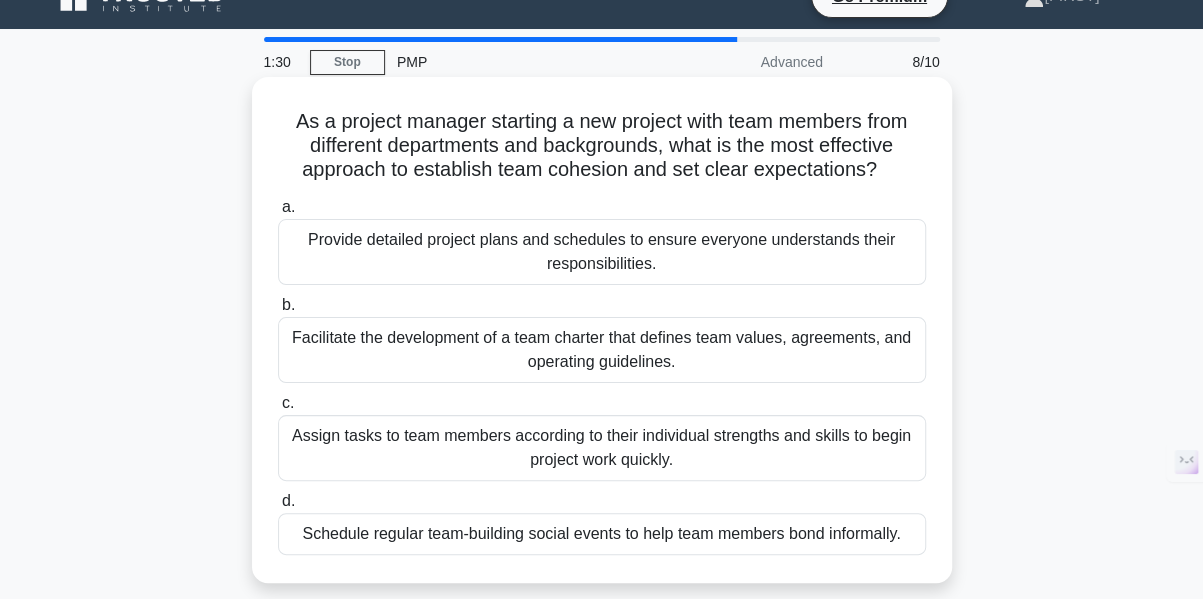 click on "Facilitate the development of a team charter that defines team values, agreements, and operating guidelines." at bounding box center (602, 350) 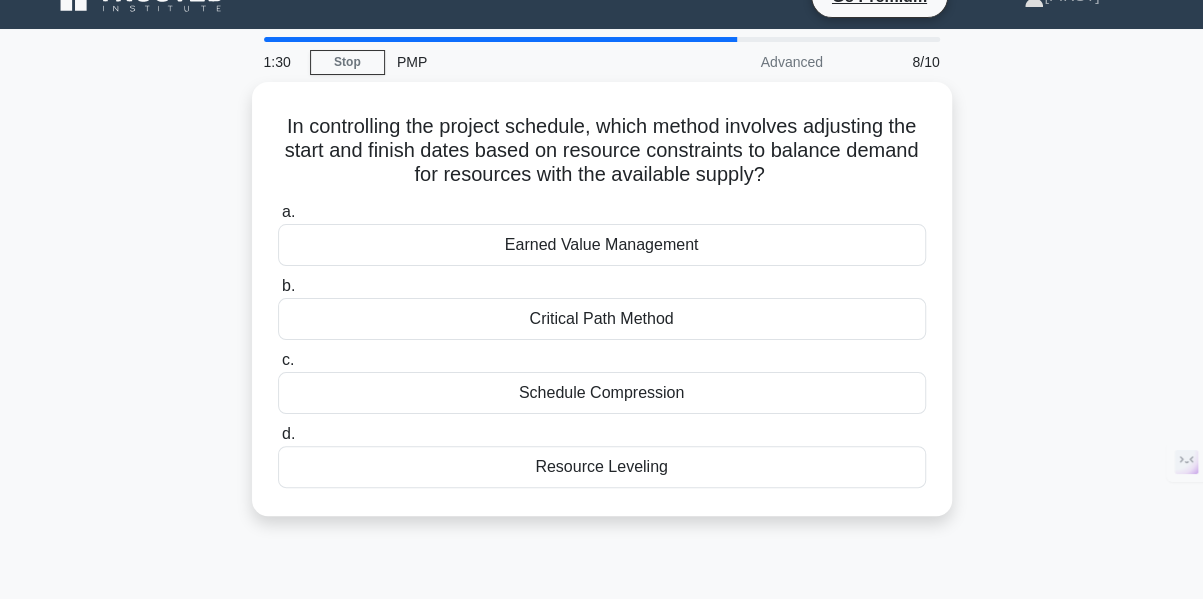scroll, scrollTop: 0, scrollLeft: 0, axis: both 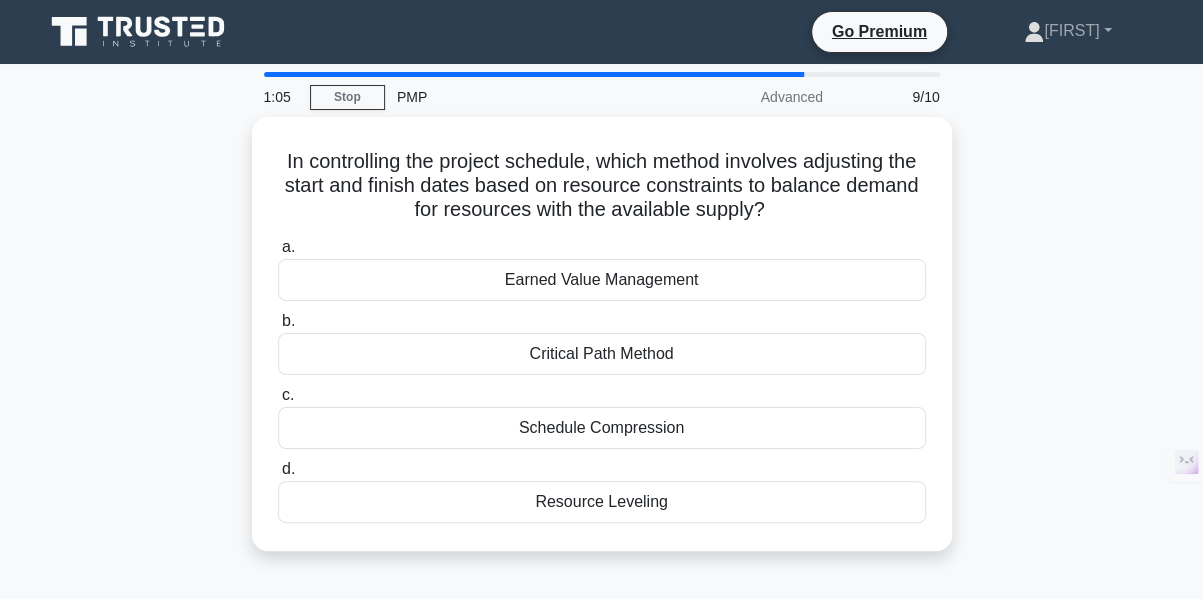 click on "Critical Path Method" at bounding box center [602, 354] 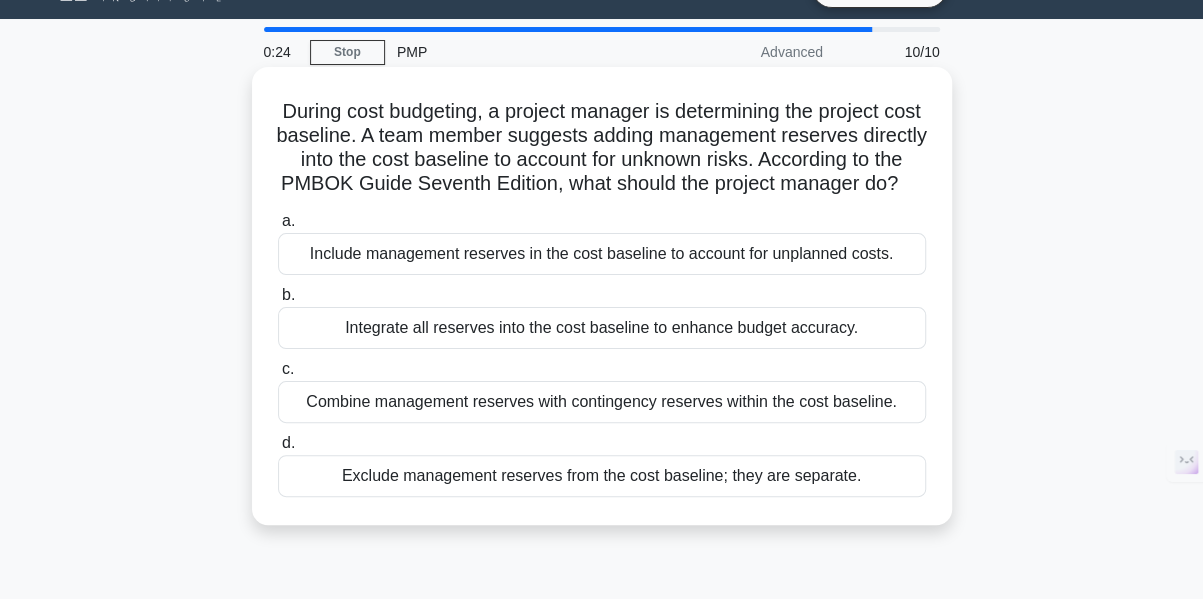 scroll, scrollTop: 46, scrollLeft: 0, axis: vertical 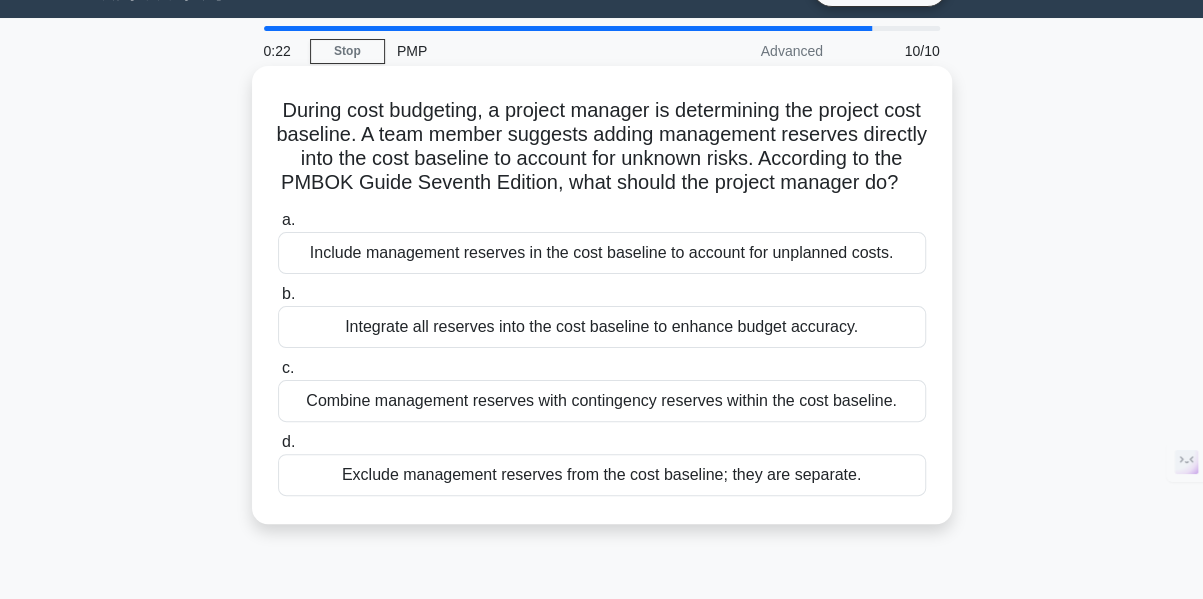click on "Exclude management reserves from the cost baseline; they are separate." at bounding box center (602, 475) 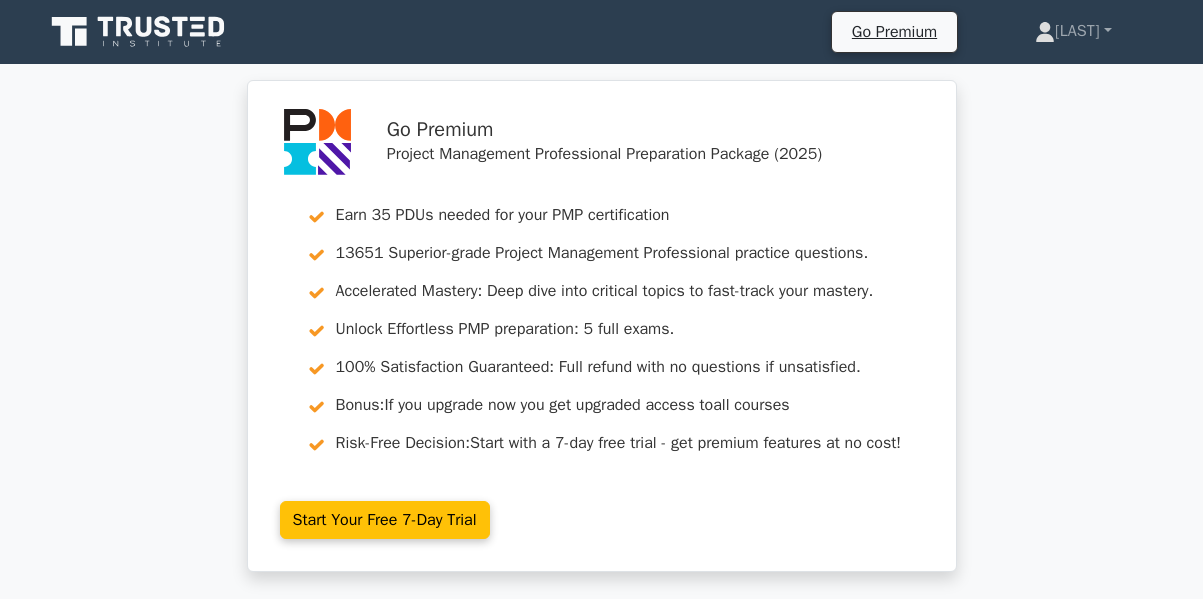 scroll, scrollTop: 1135, scrollLeft: 0, axis: vertical 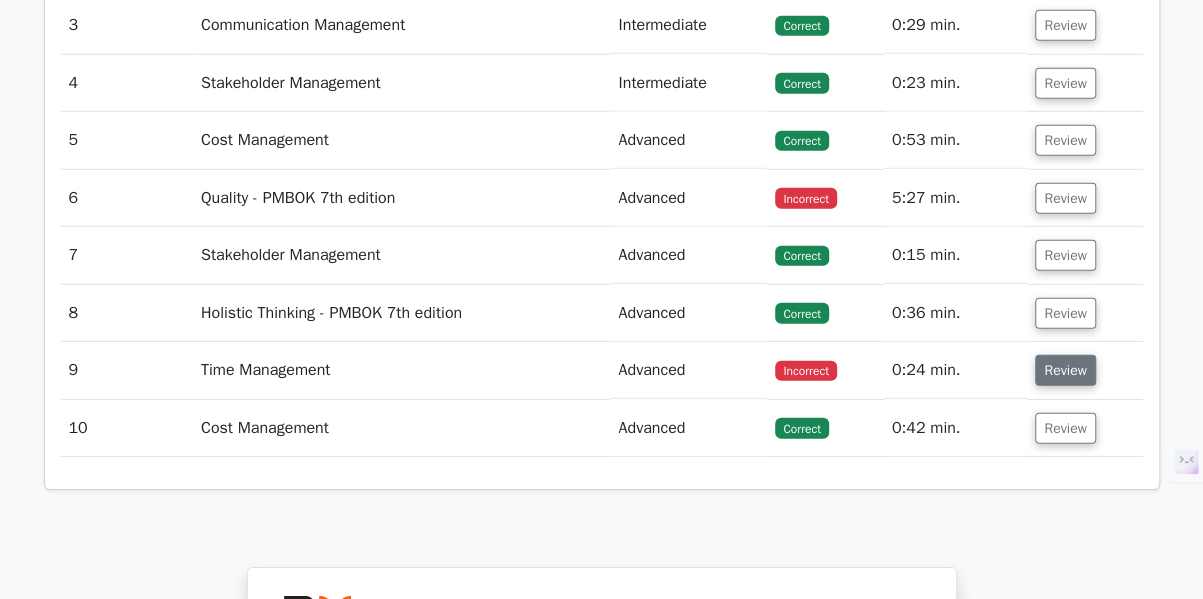 click on "Review" at bounding box center (1065, 370) 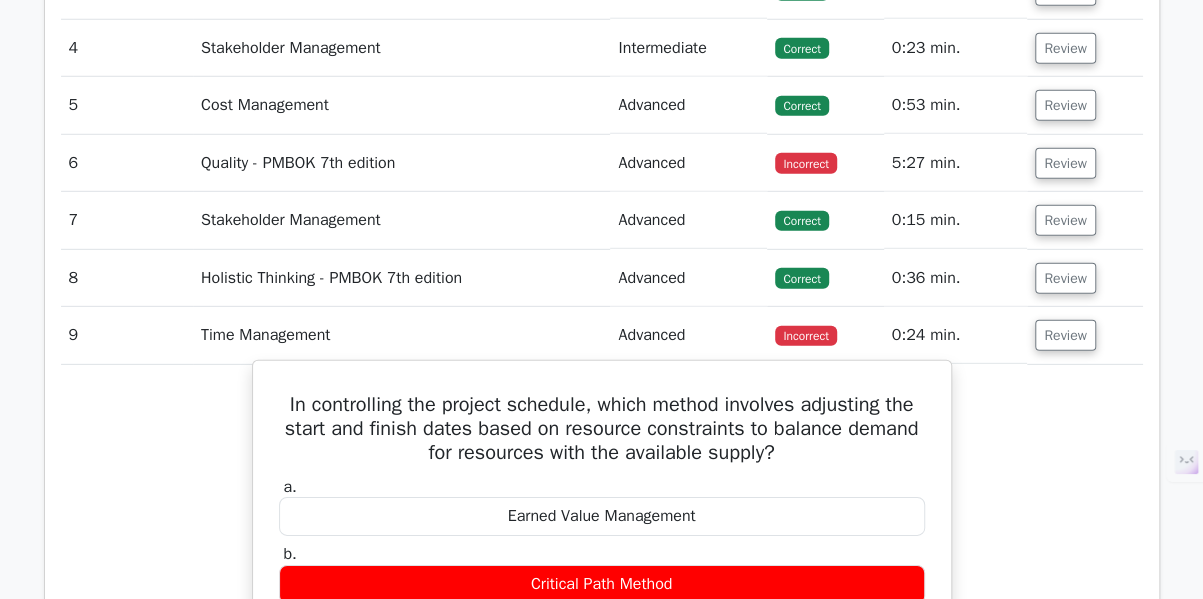 scroll, scrollTop: 2650, scrollLeft: 0, axis: vertical 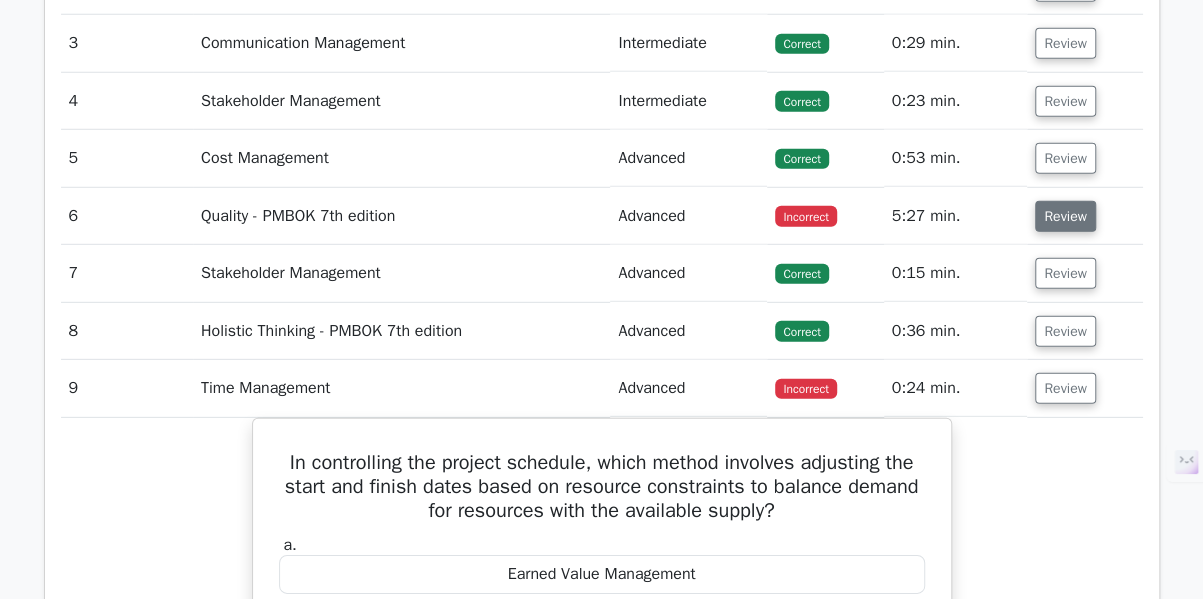 click on "Review" at bounding box center [1065, 216] 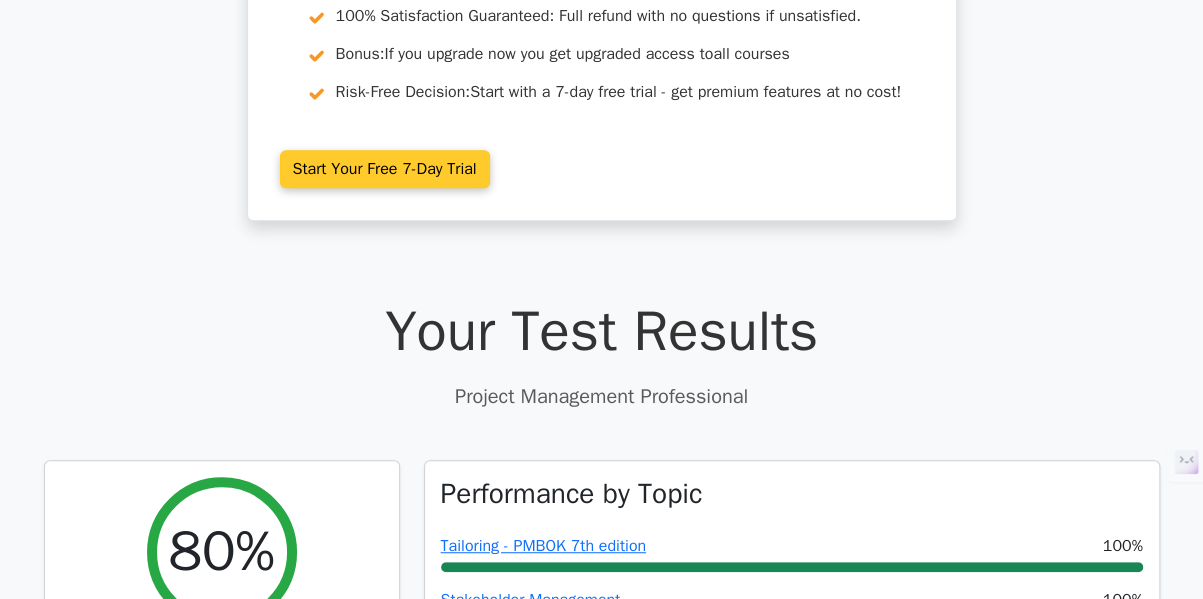 scroll, scrollTop: 342, scrollLeft: 0, axis: vertical 